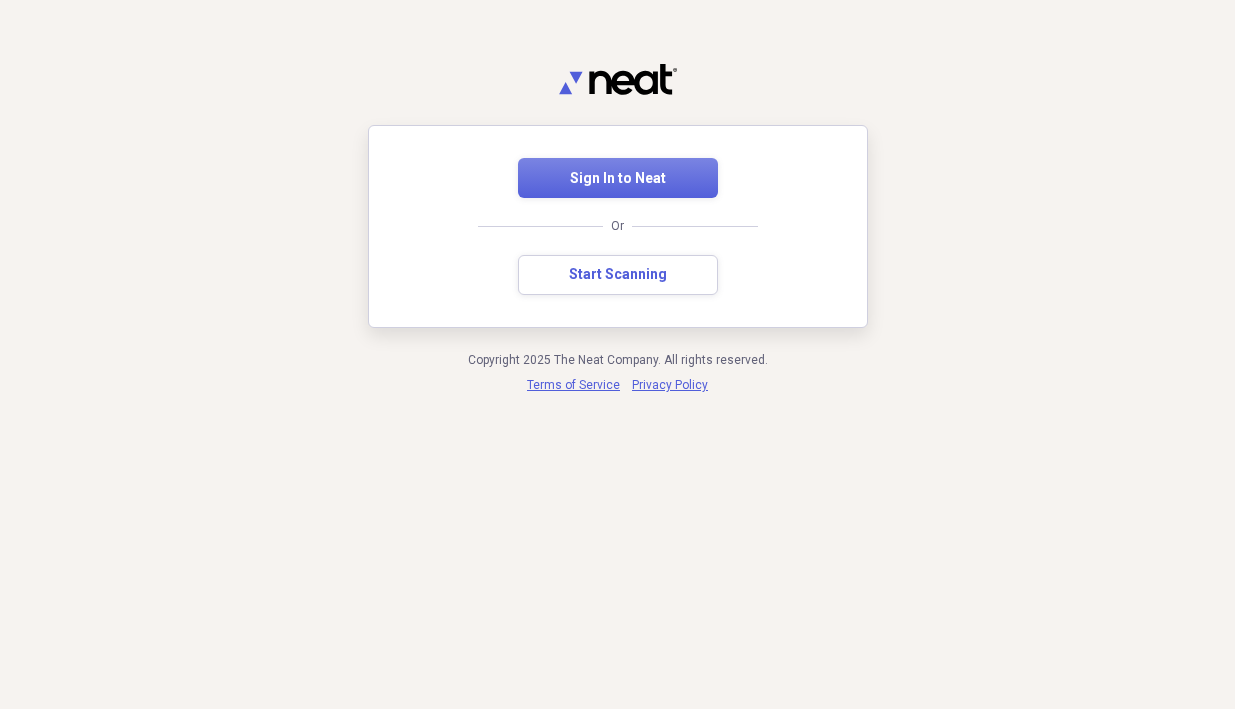 scroll, scrollTop: 0, scrollLeft: 0, axis: both 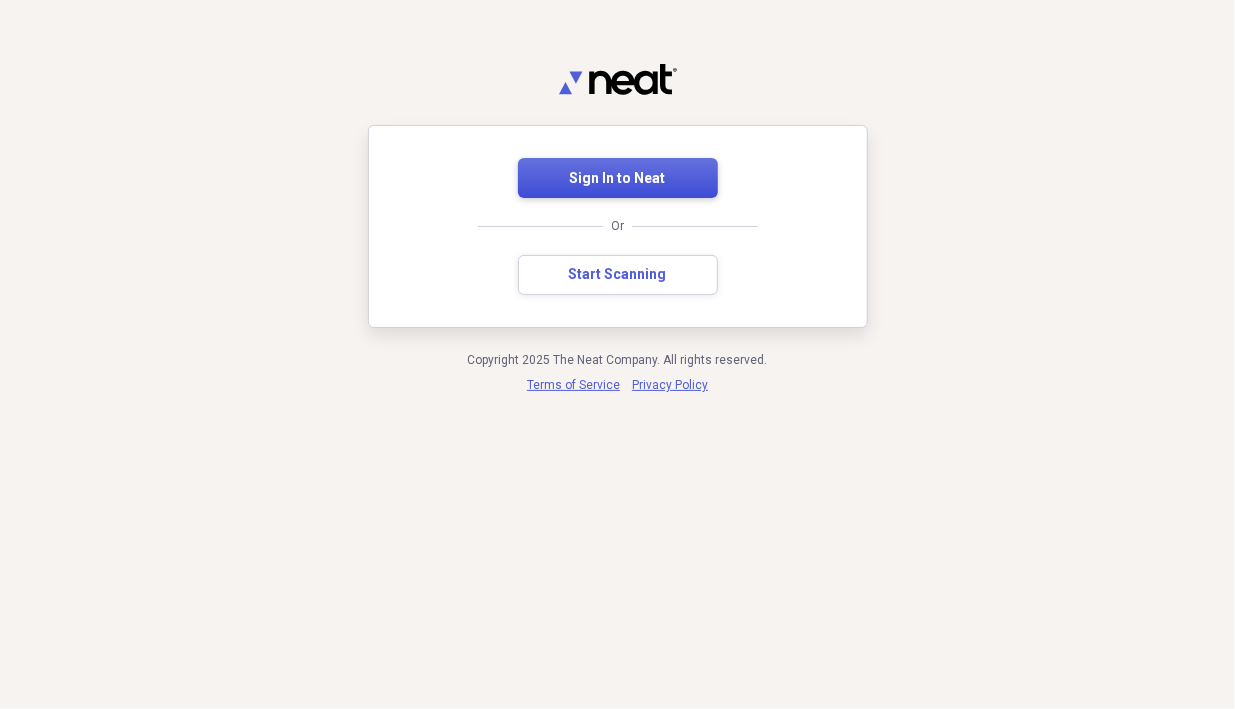 click on "Sign In to Neat" at bounding box center (618, 179) 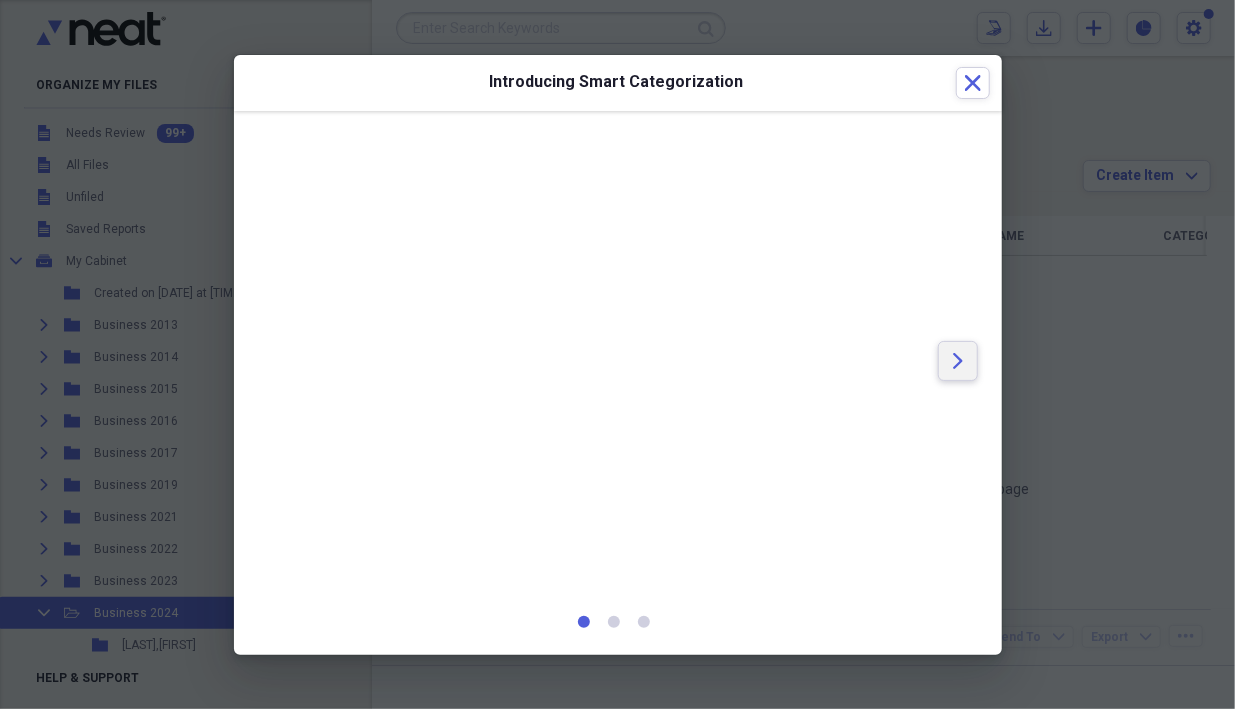 click on "Arrow" at bounding box center (958, 361) 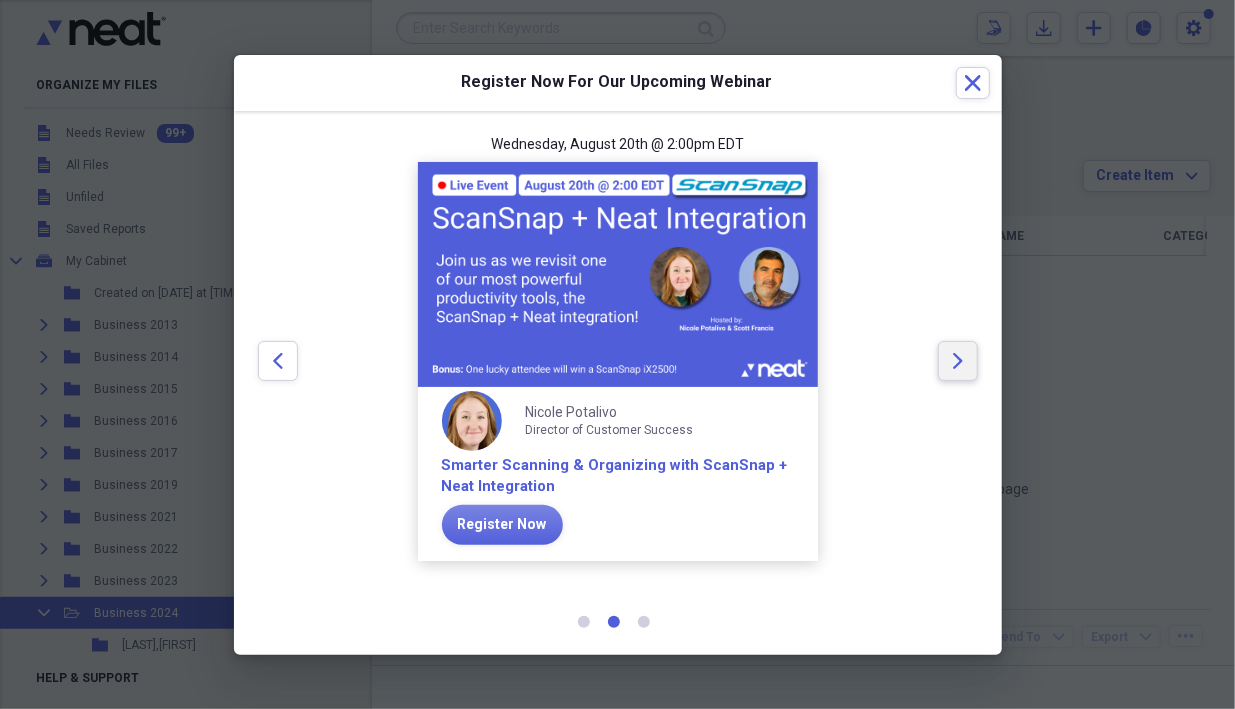 click on "Arrow" at bounding box center [958, 361] 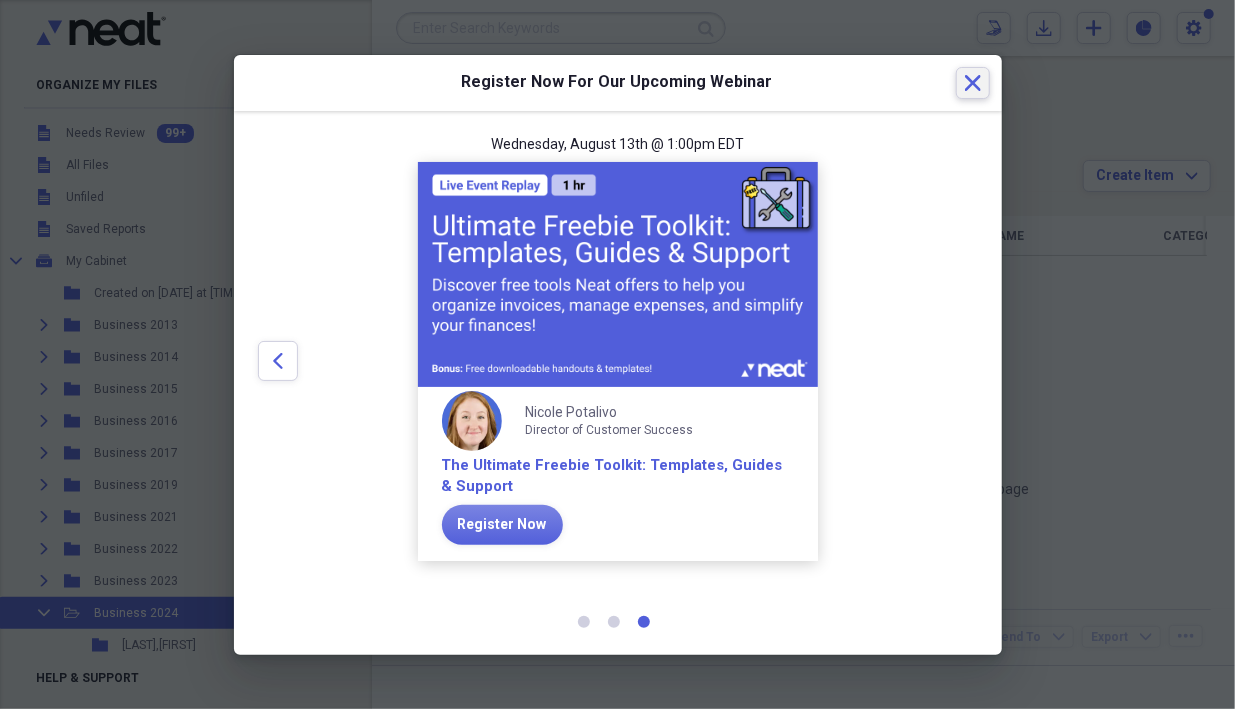 click on "Close" 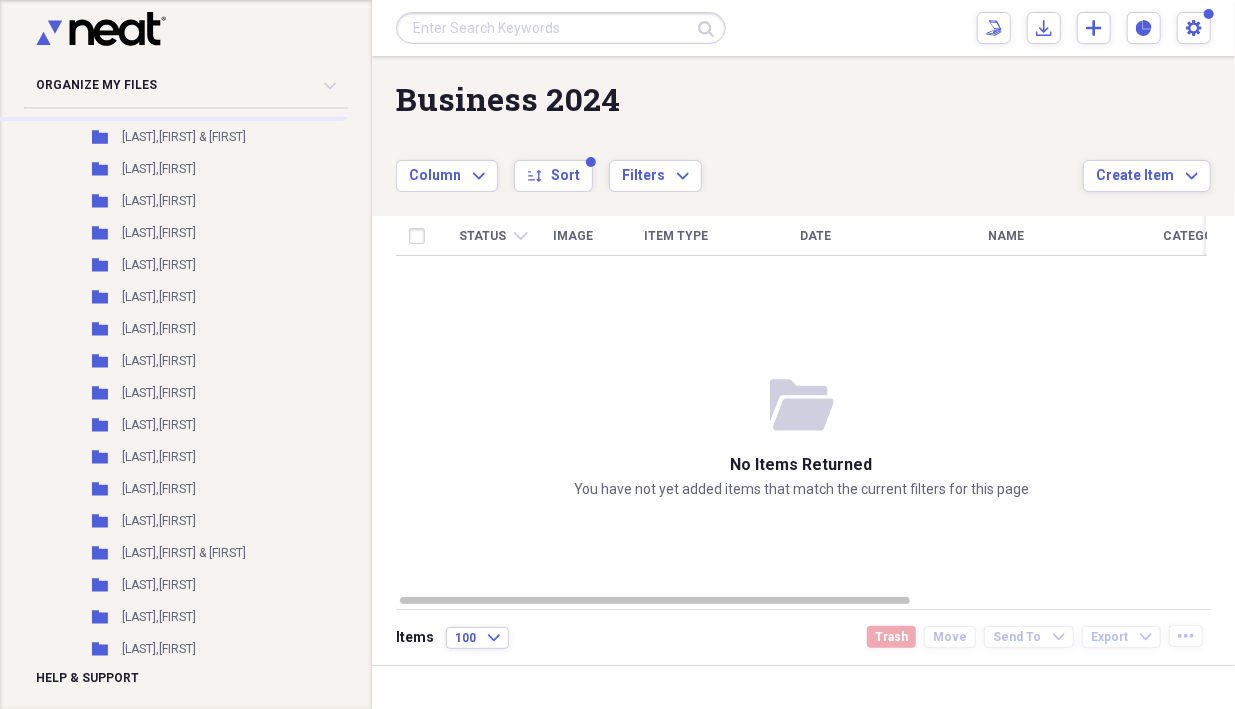 scroll, scrollTop: 9100, scrollLeft: 0, axis: vertical 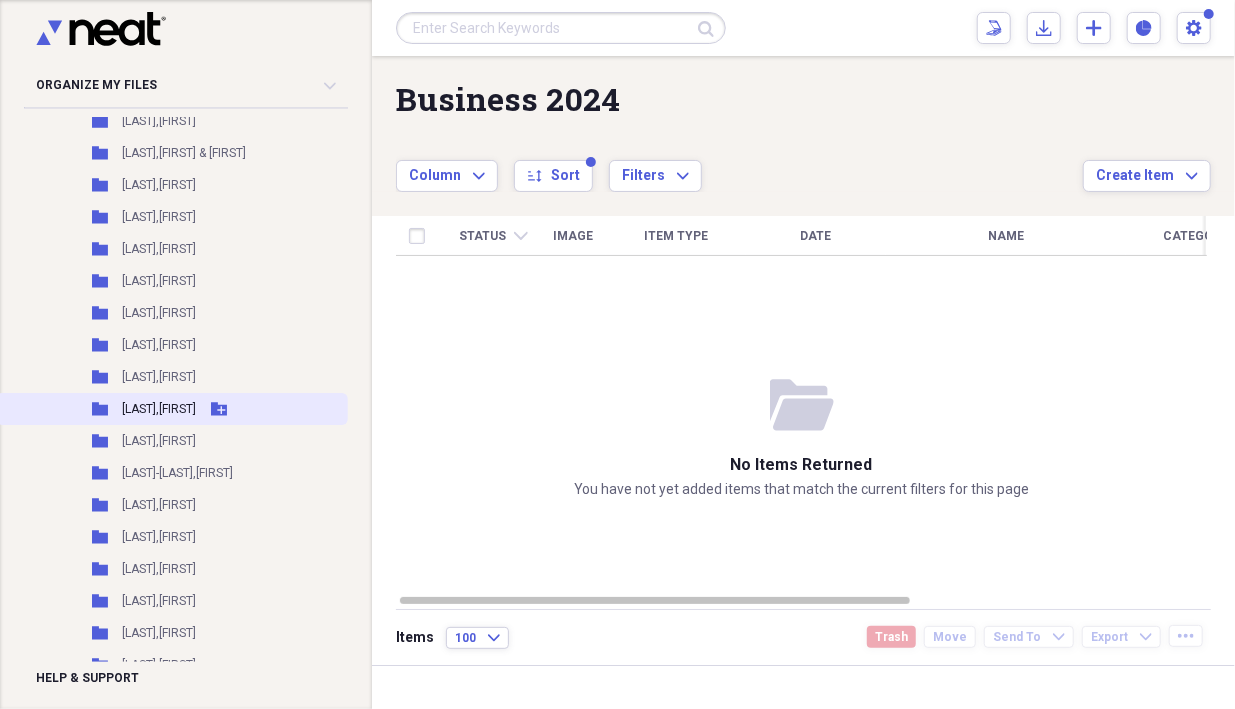 click on "[LAST],[FIRST]" at bounding box center [159, 409] 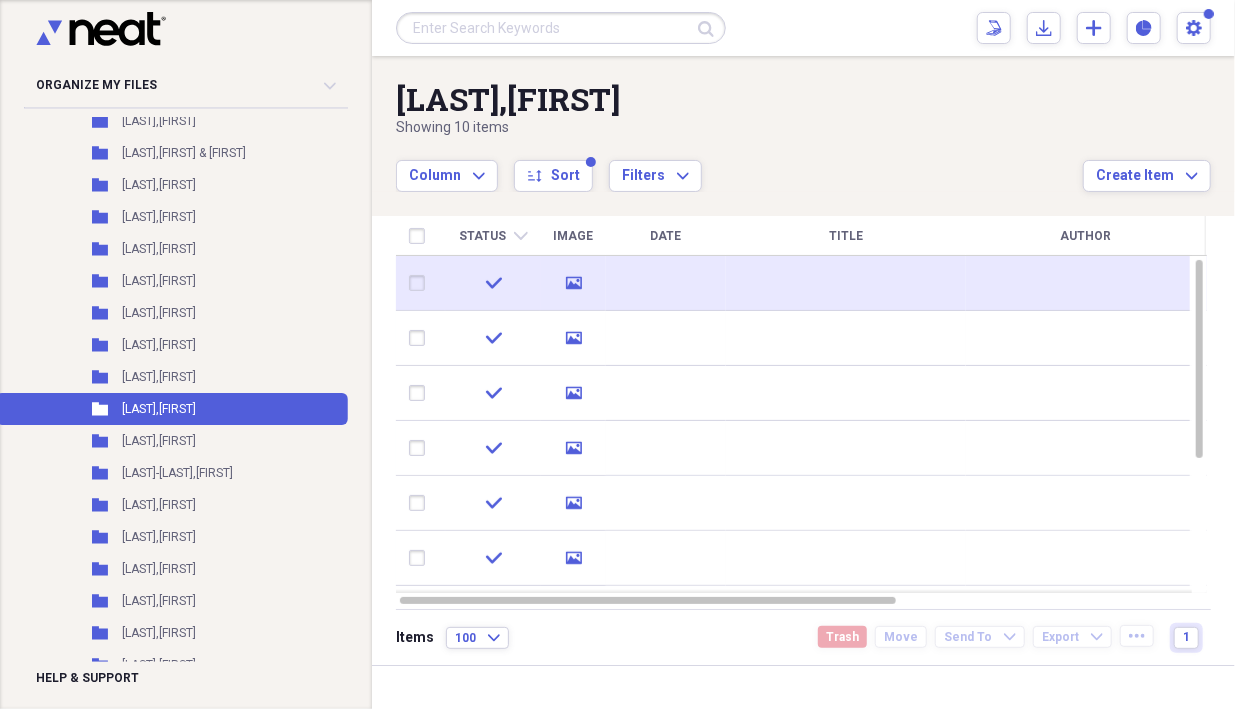 click at bounding box center [666, 283] 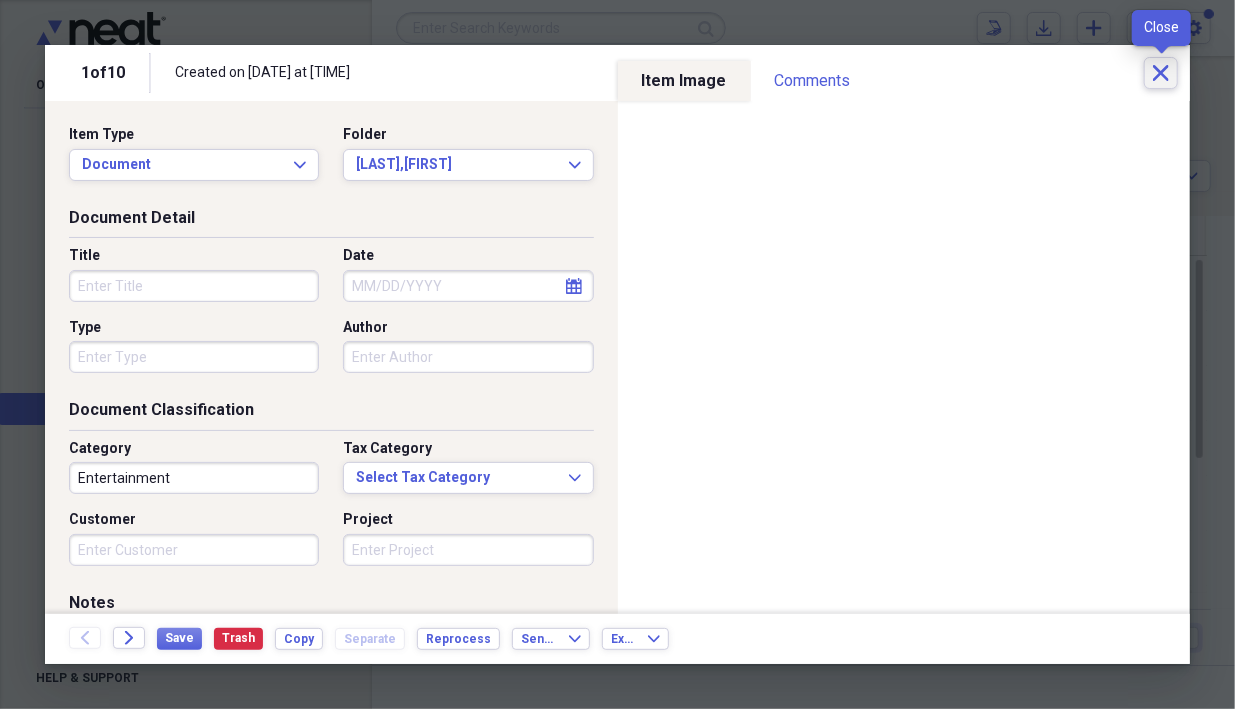 click 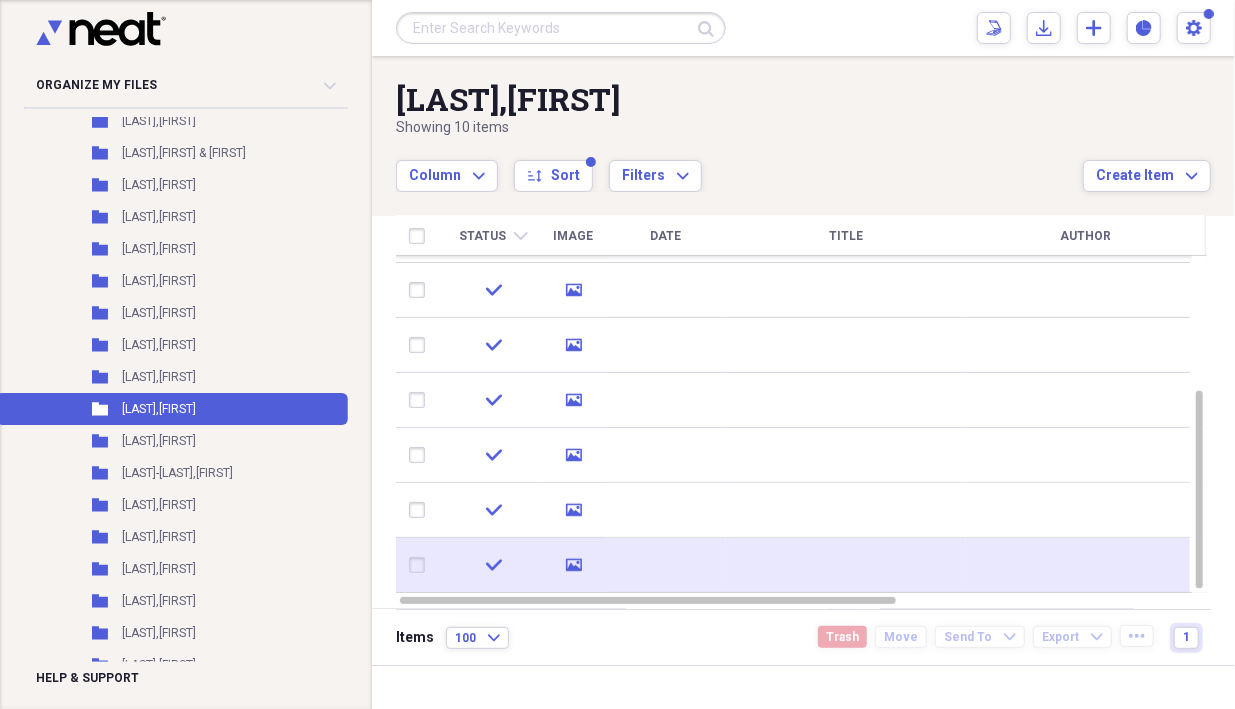 click at bounding box center [666, 565] 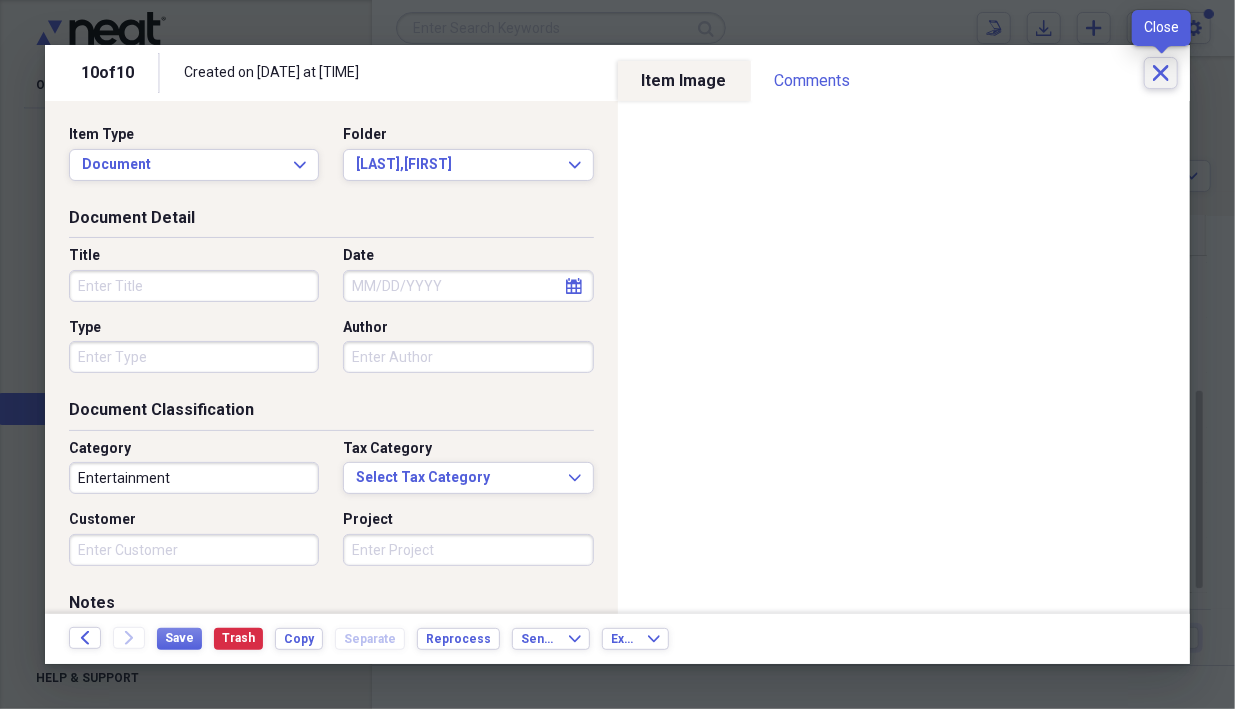 click 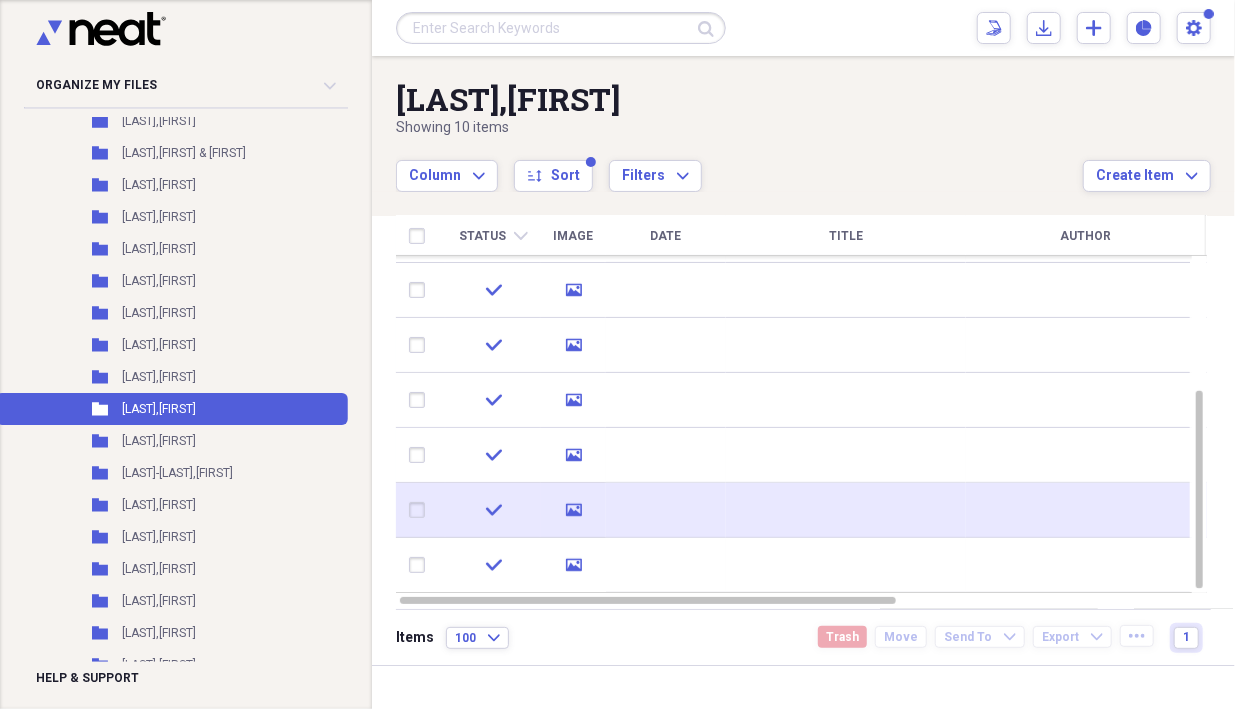 click on "media" at bounding box center (573, 510) 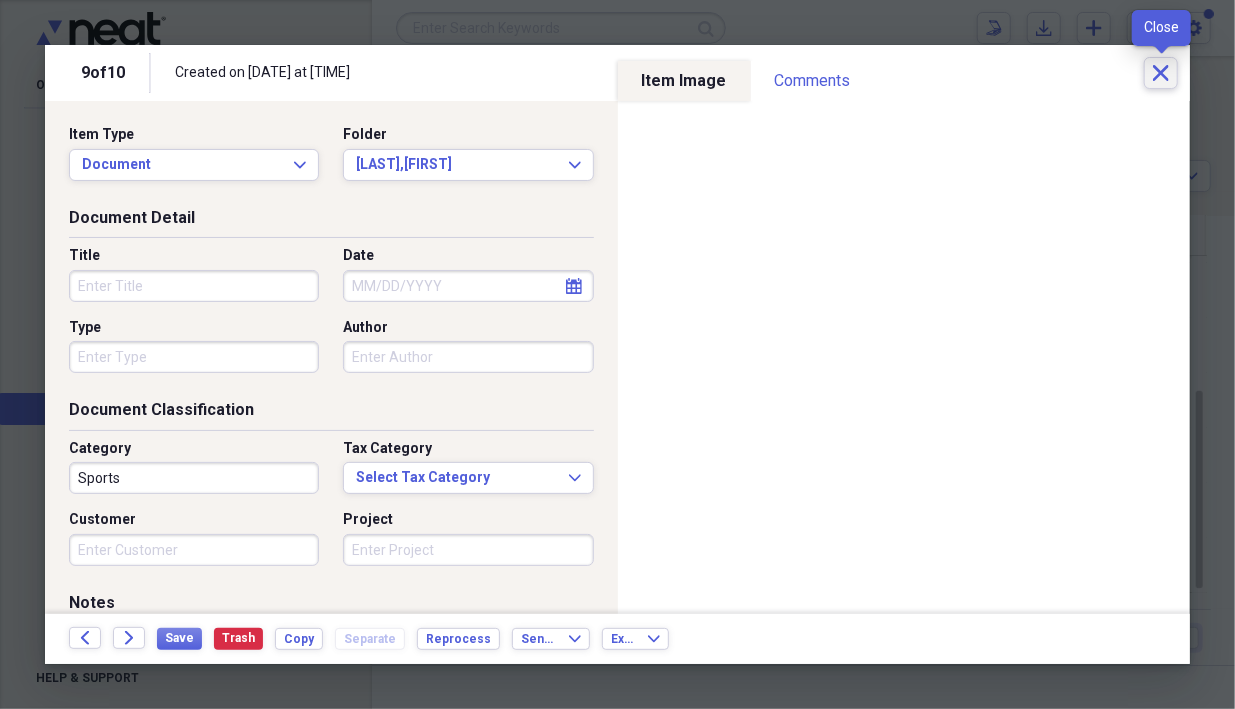 click on "Close" 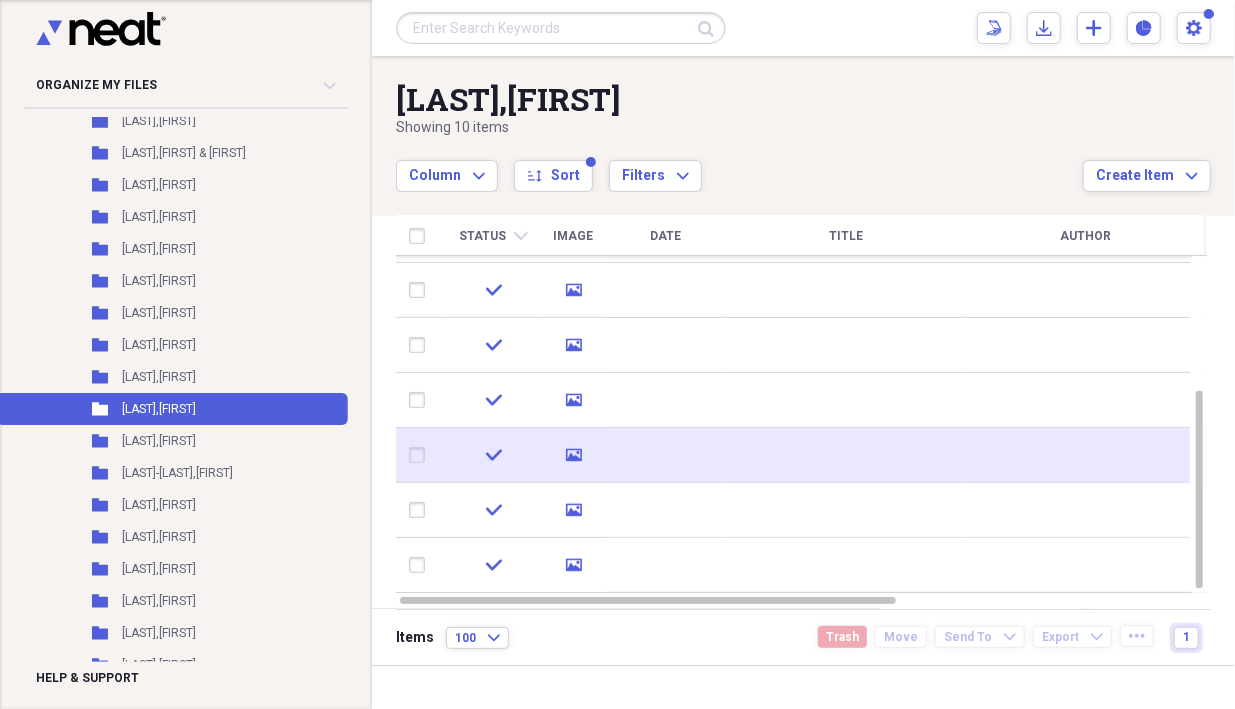 click on "media" at bounding box center [573, 455] 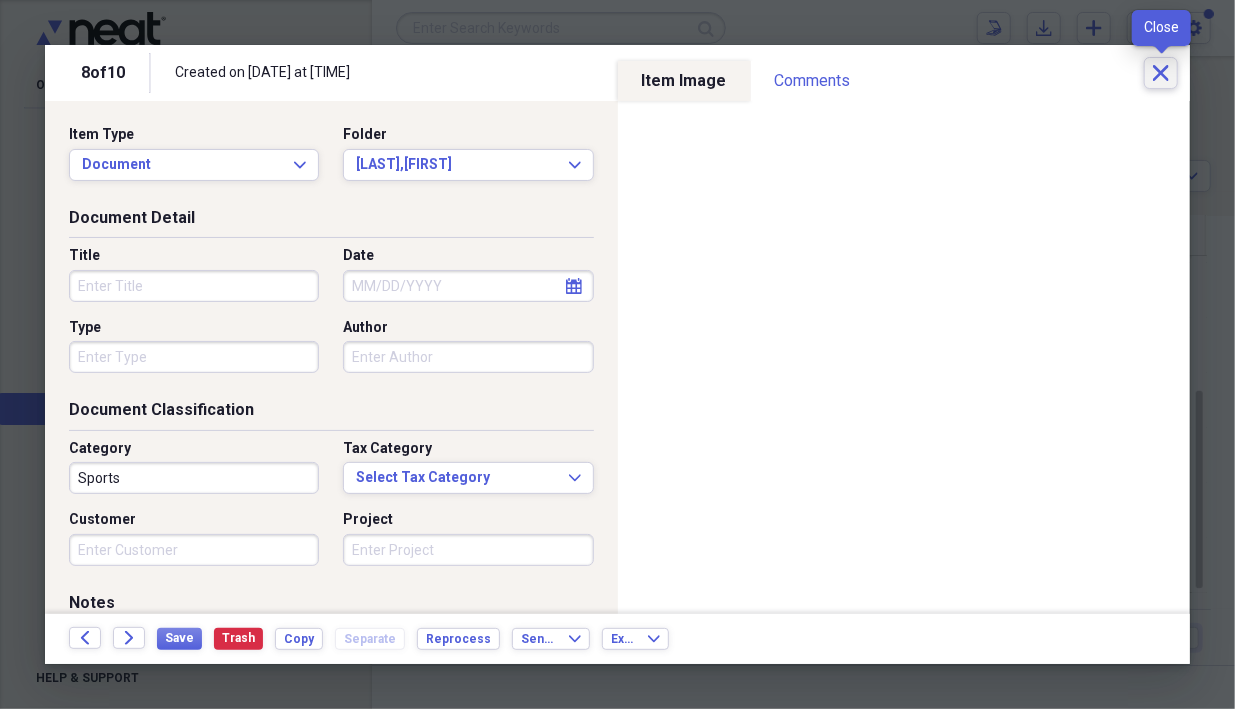 click 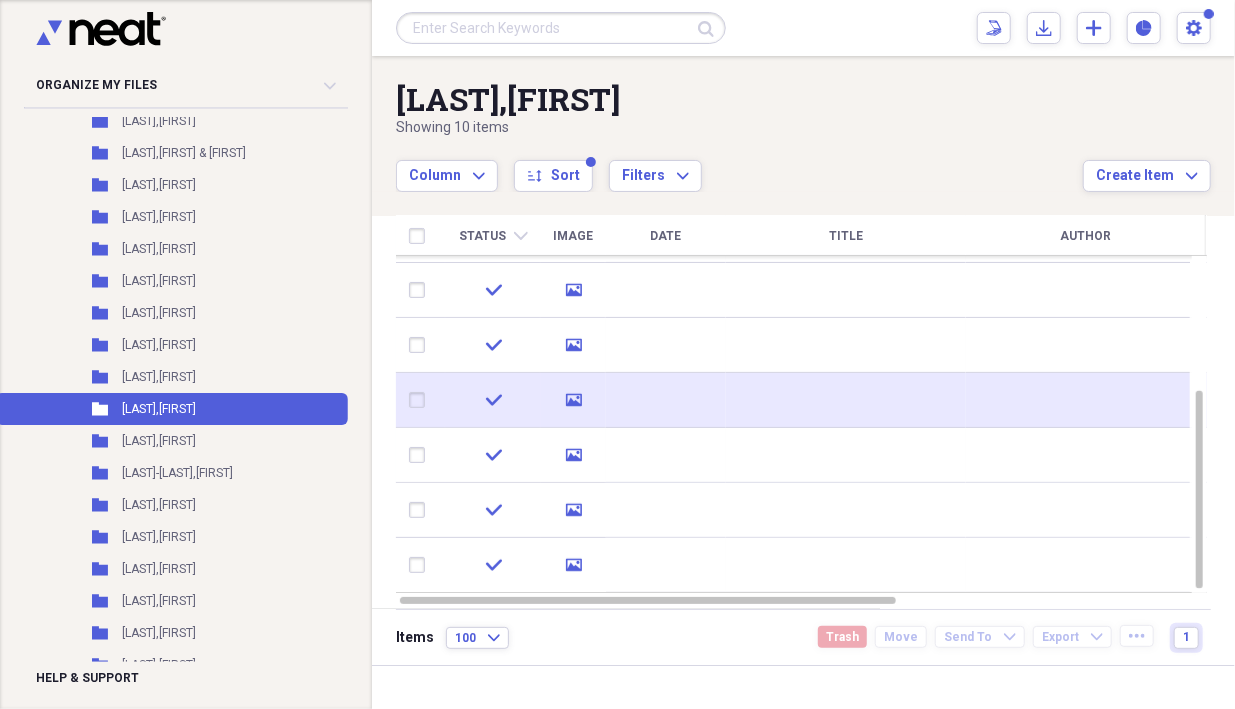 click on "media" 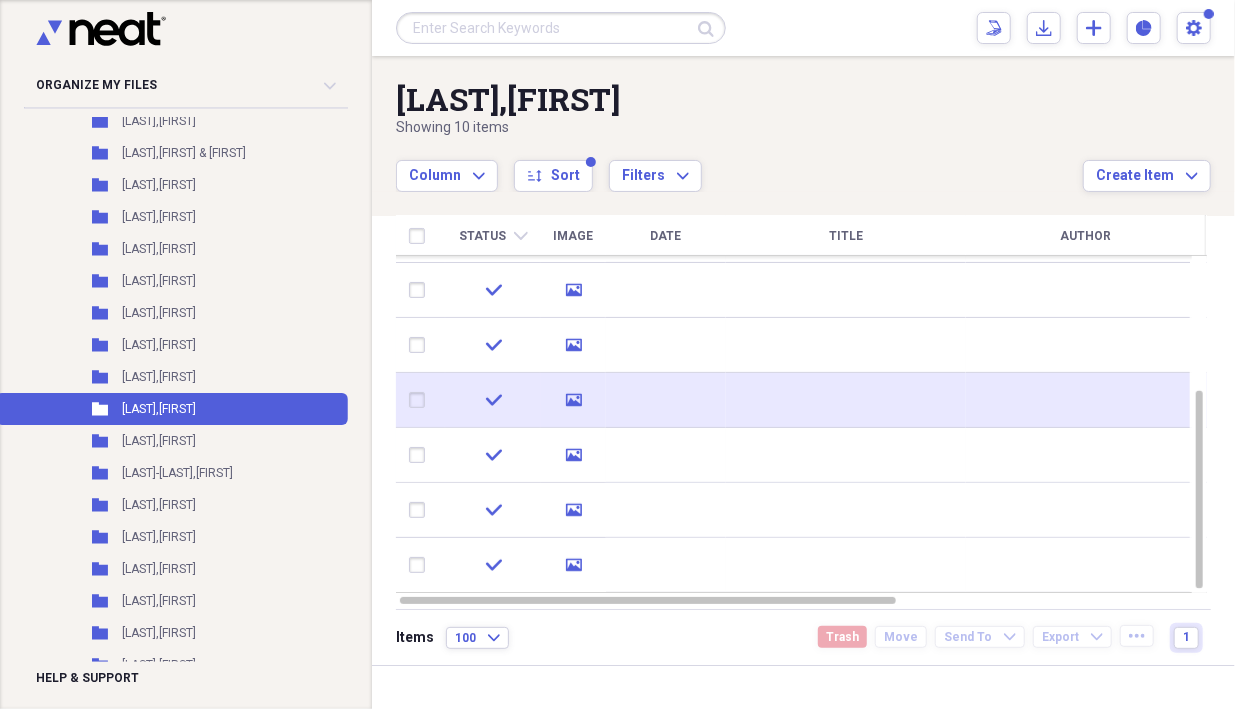 click at bounding box center [666, 400] 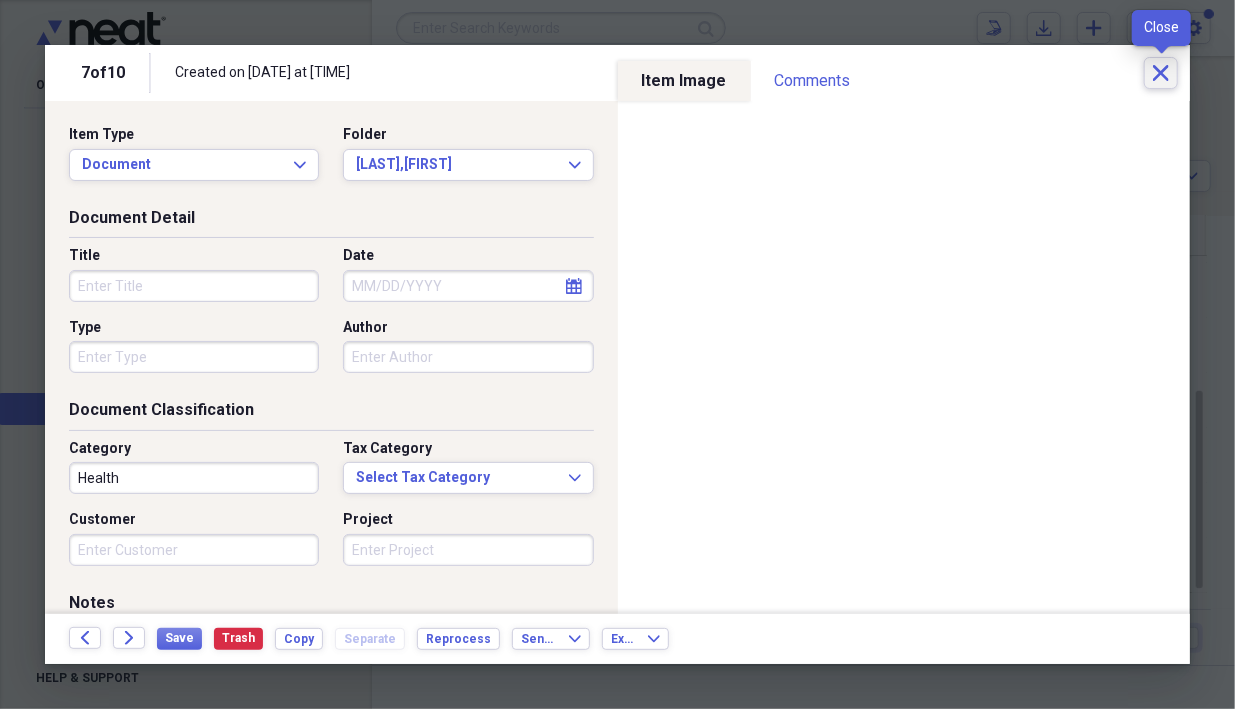 click on "Close" 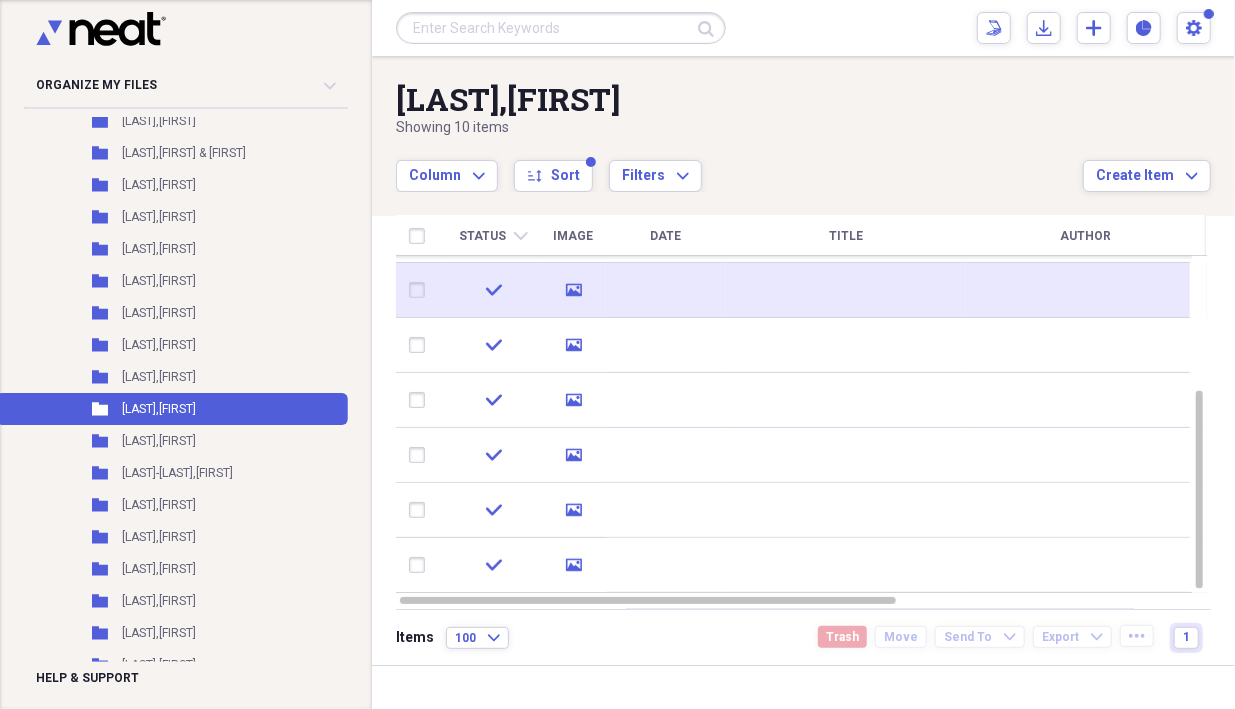 click at bounding box center [666, 290] 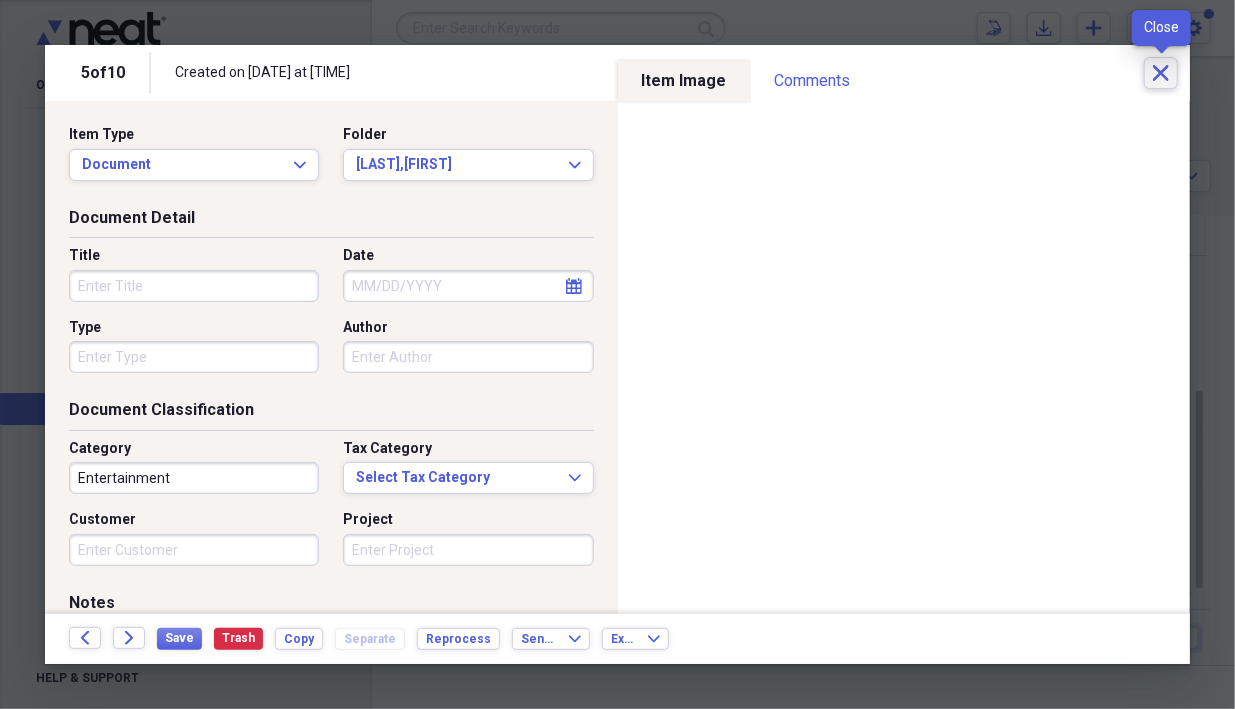 click 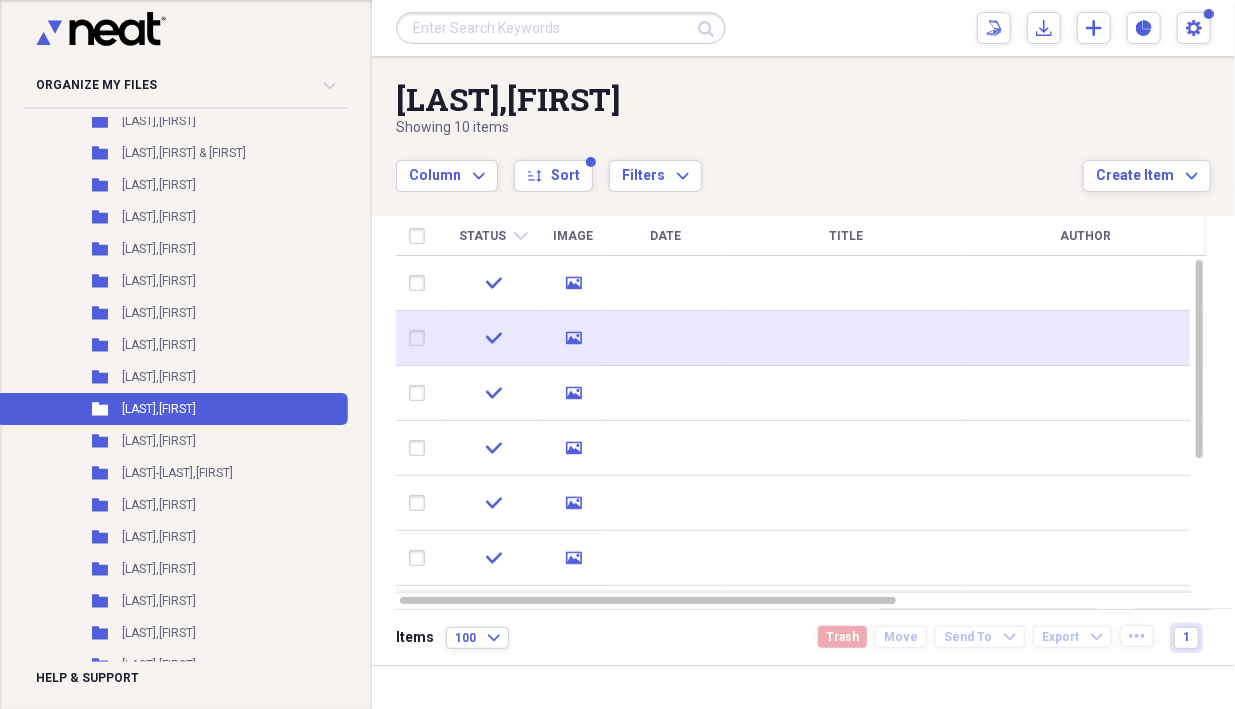 click on "check" at bounding box center (493, 338) 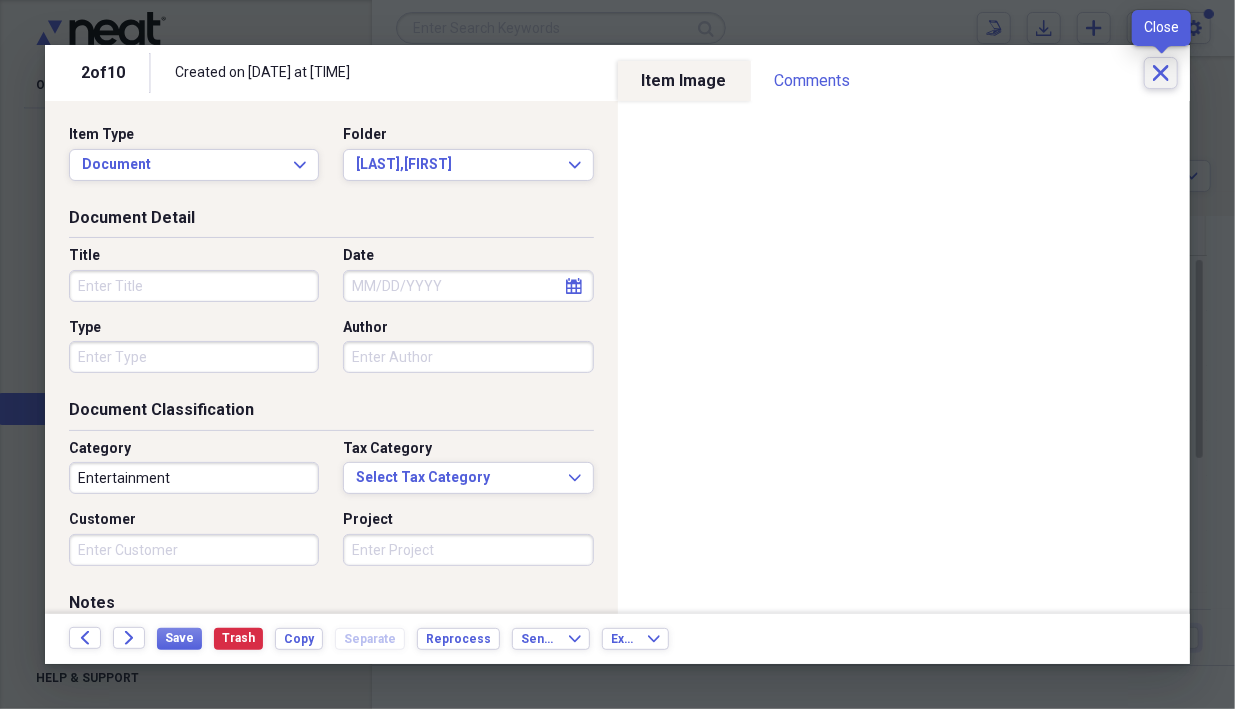 click on "Close" at bounding box center (1161, 73) 